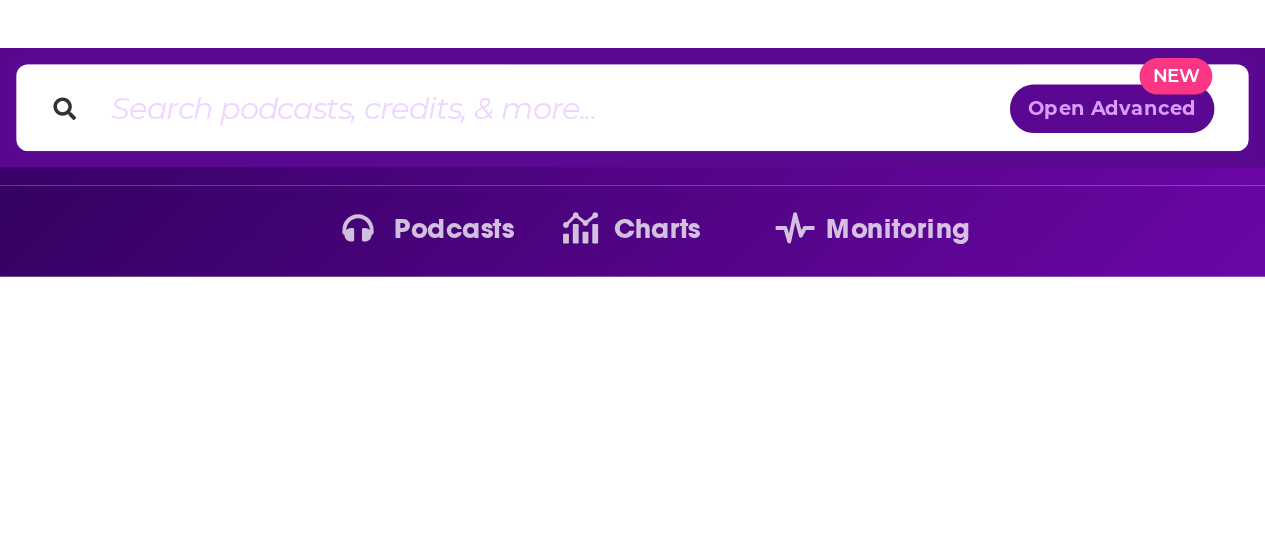 scroll, scrollTop: 0, scrollLeft: 0, axis: both 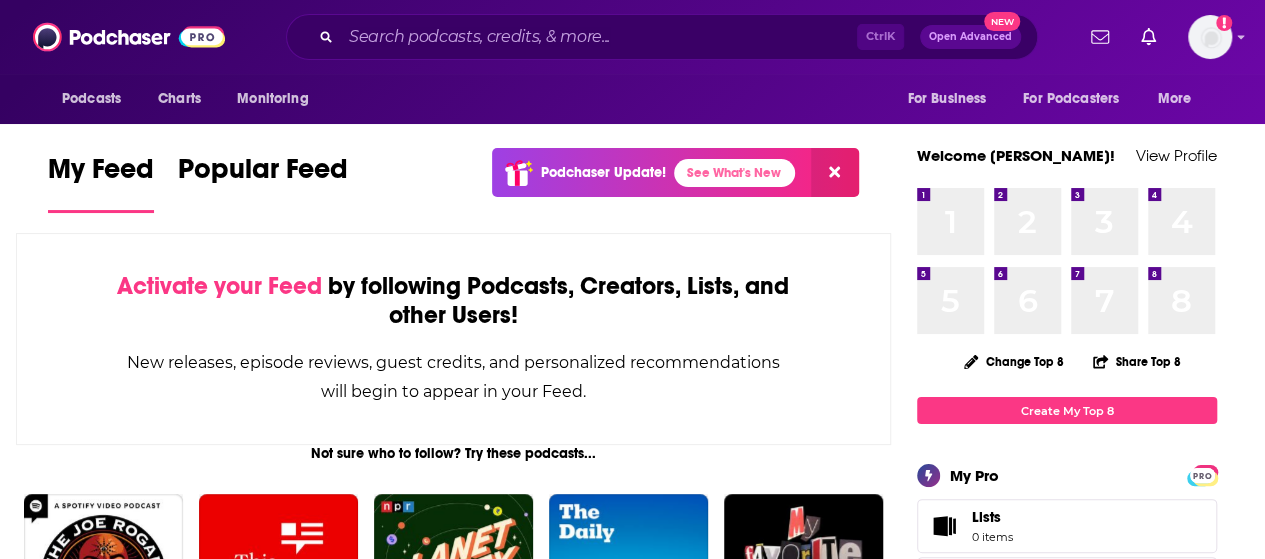 click on "Ctrl  K Open Advanced New" at bounding box center (662, 37) 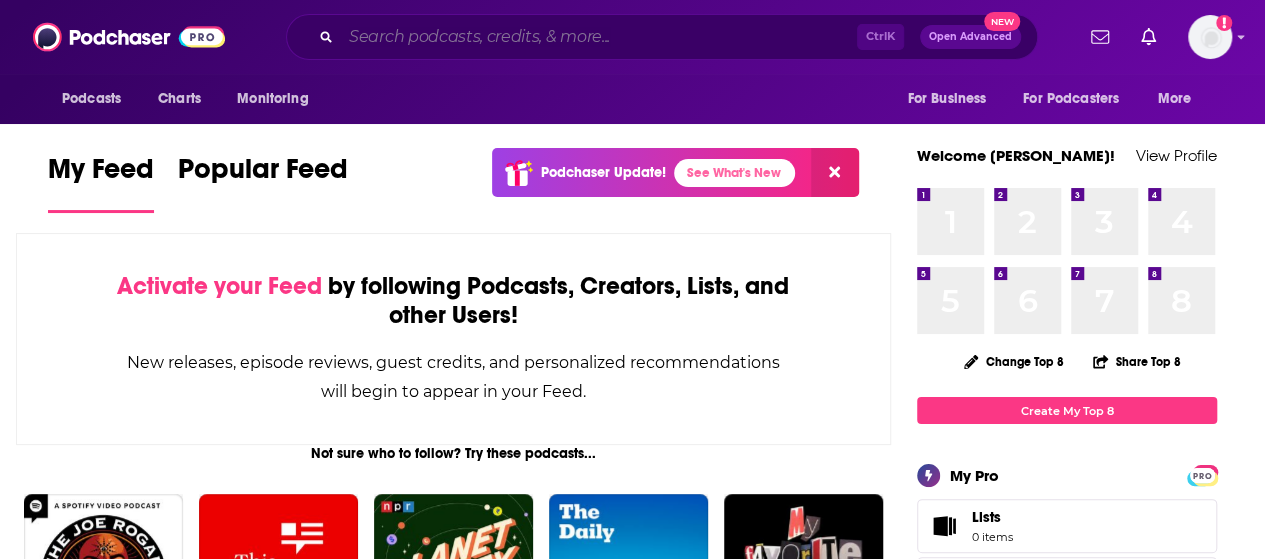 click at bounding box center [599, 37] 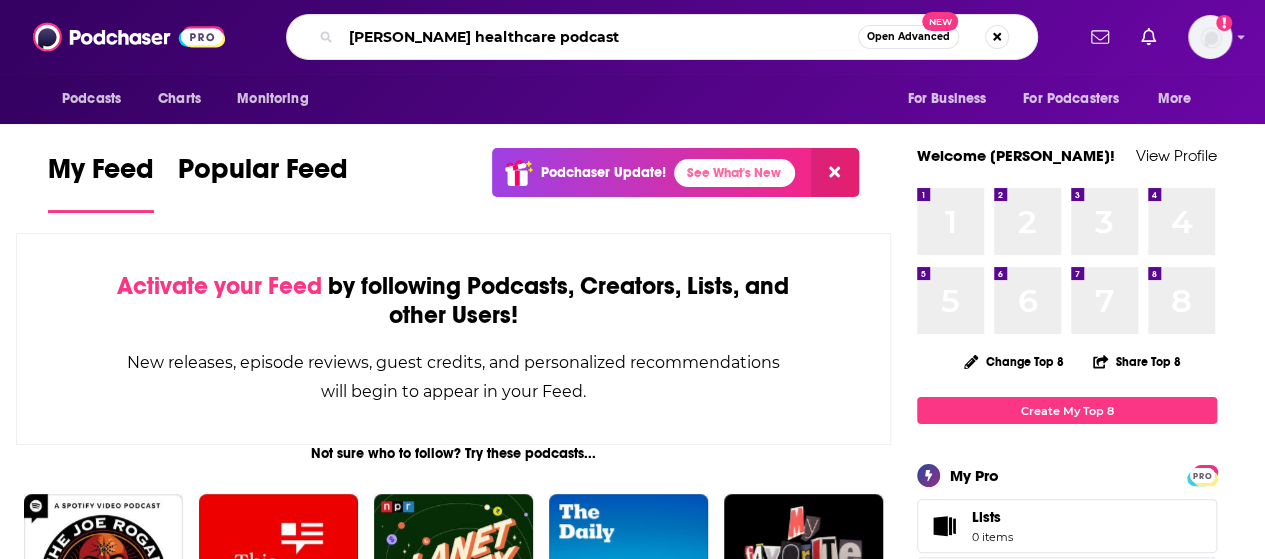 type on "[PERSON_NAME] healthcare podcast" 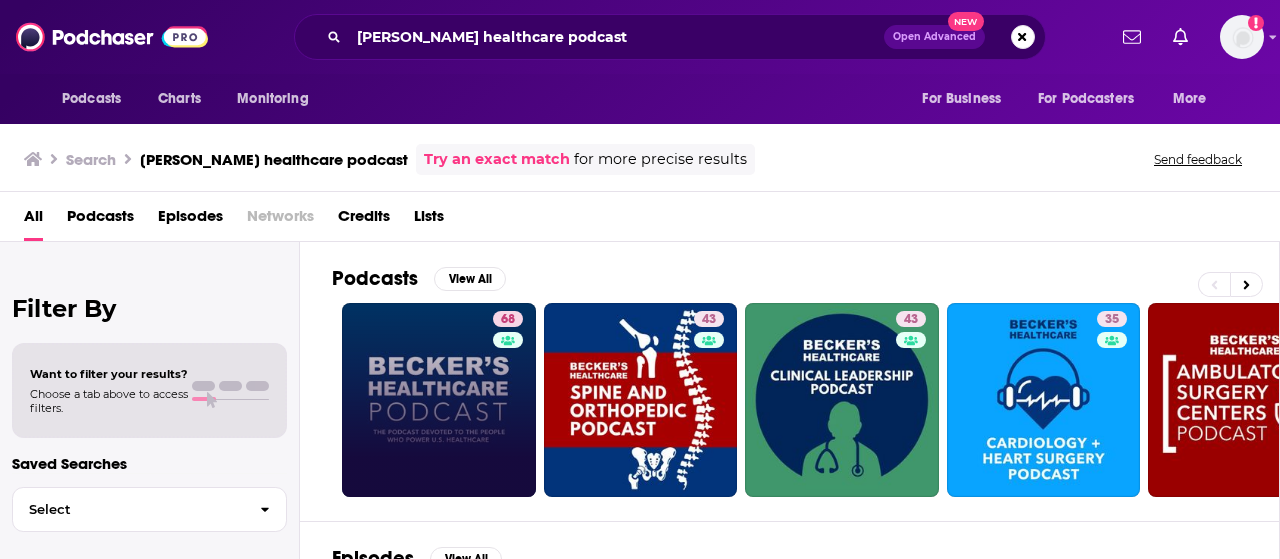 click on "68" at bounding box center [439, 400] 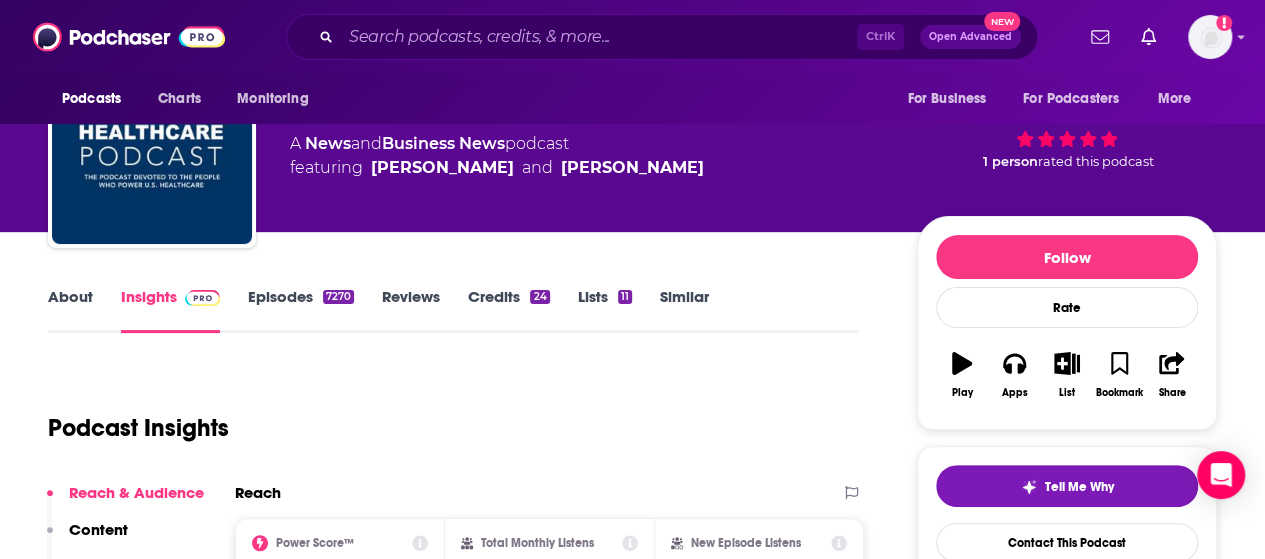 scroll, scrollTop: 0, scrollLeft: 0, axis: both 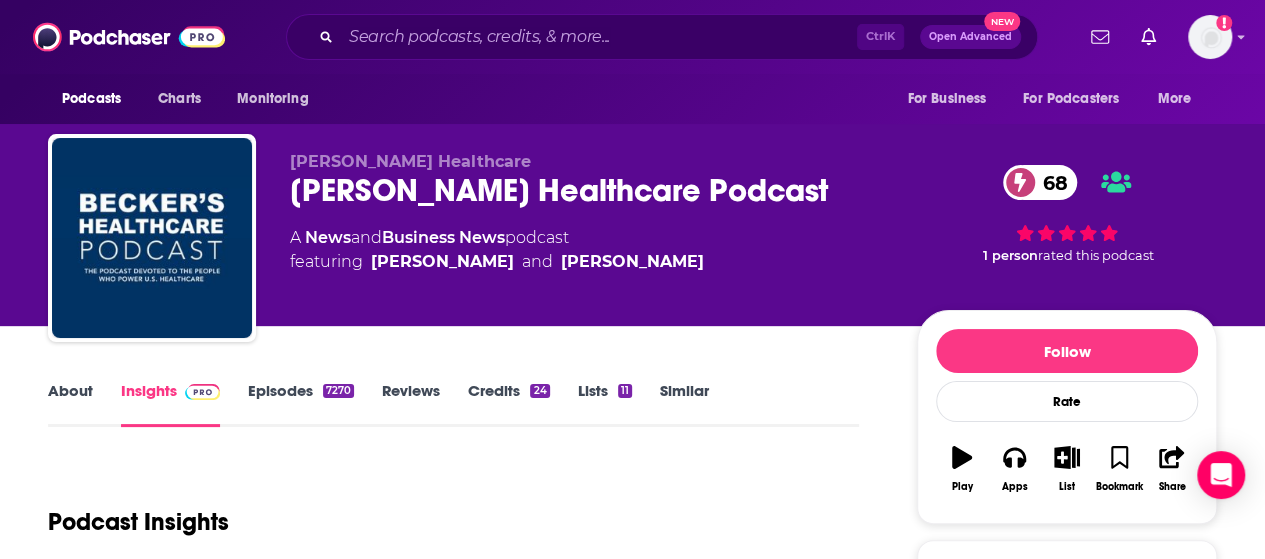 click on "About" at bounding box center [70, 404] 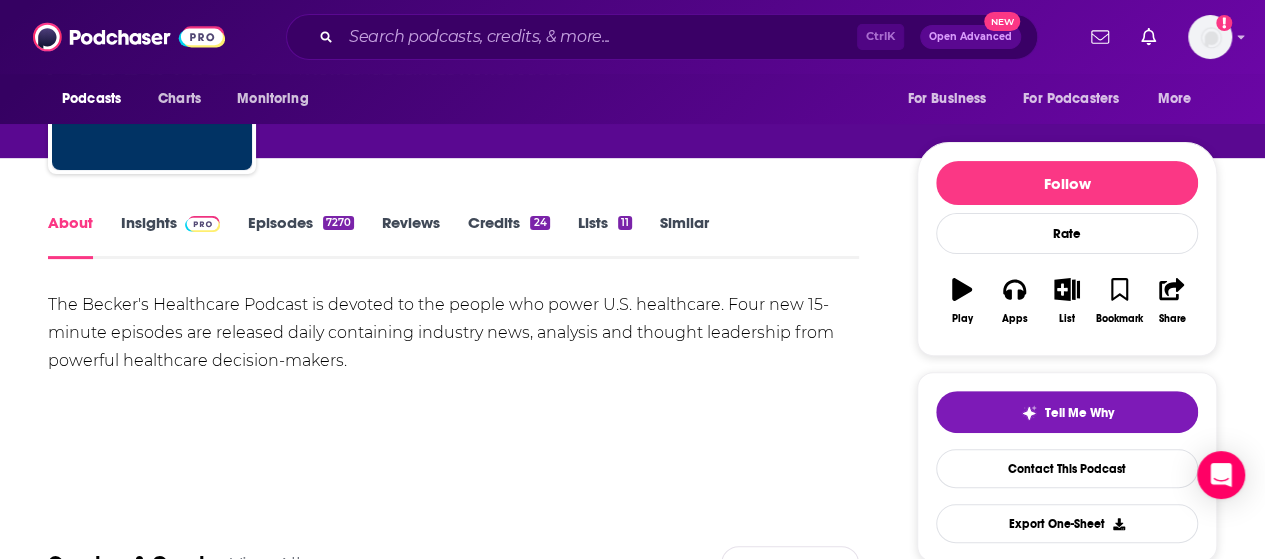 scroll, scrollTop: 200, scrollLeft: 0, axis: vertical 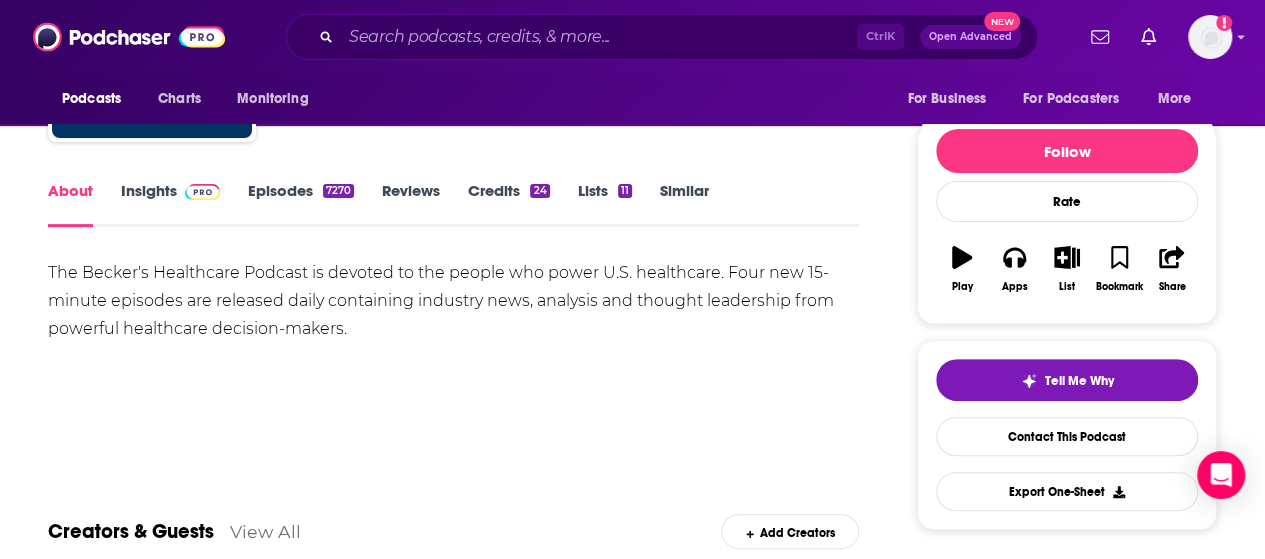 click on "Insights" at bounding box center (170, 204) 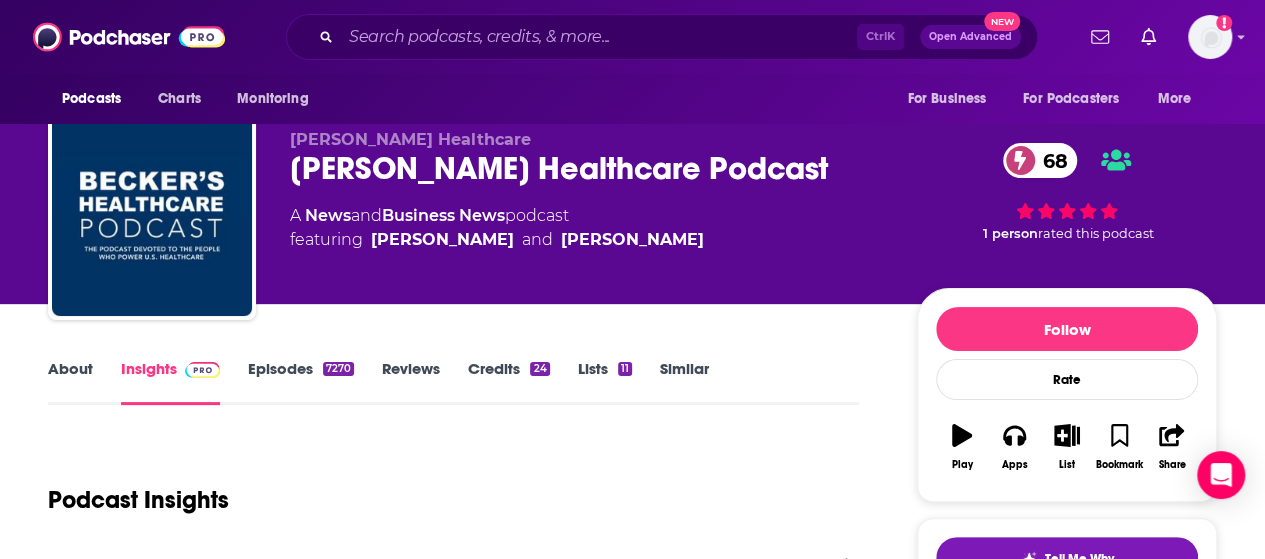 scroll, scrollTop: 0, scrollLeft: 0, axis: both 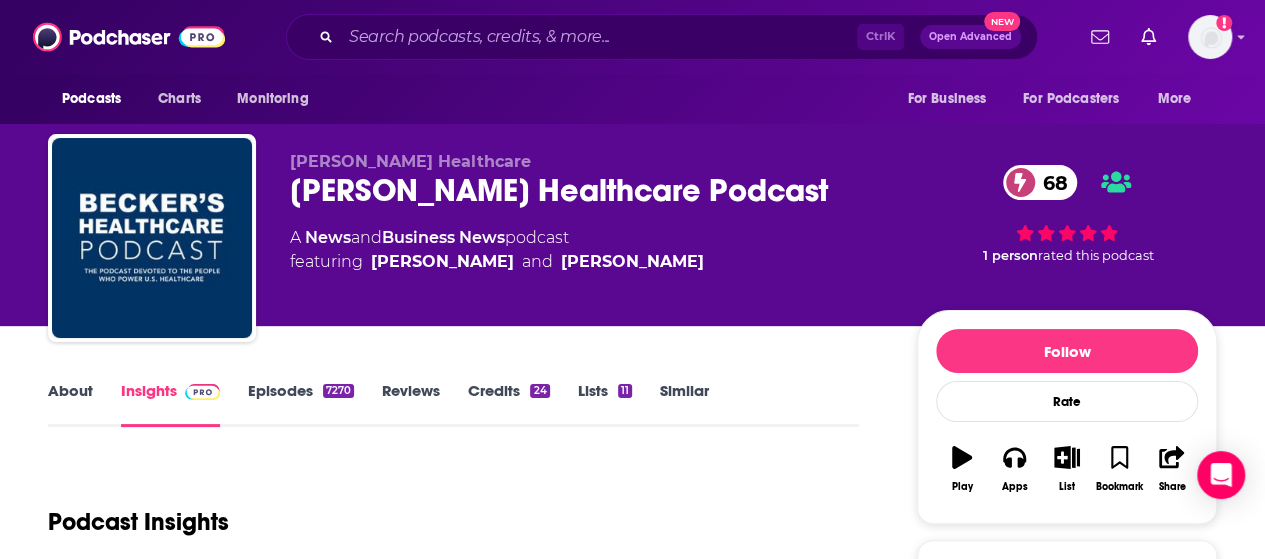 click on "Episodes 7270" at bounding box center (301, 404) 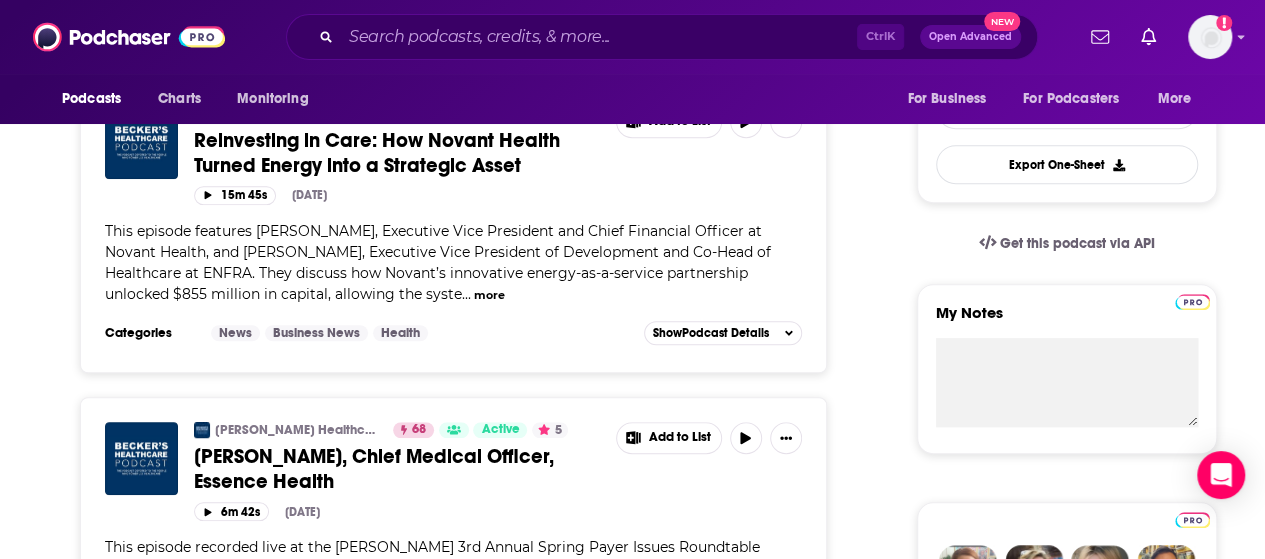 scroll, scrollTop: 500, scrollLeft: 0, axis: vertical 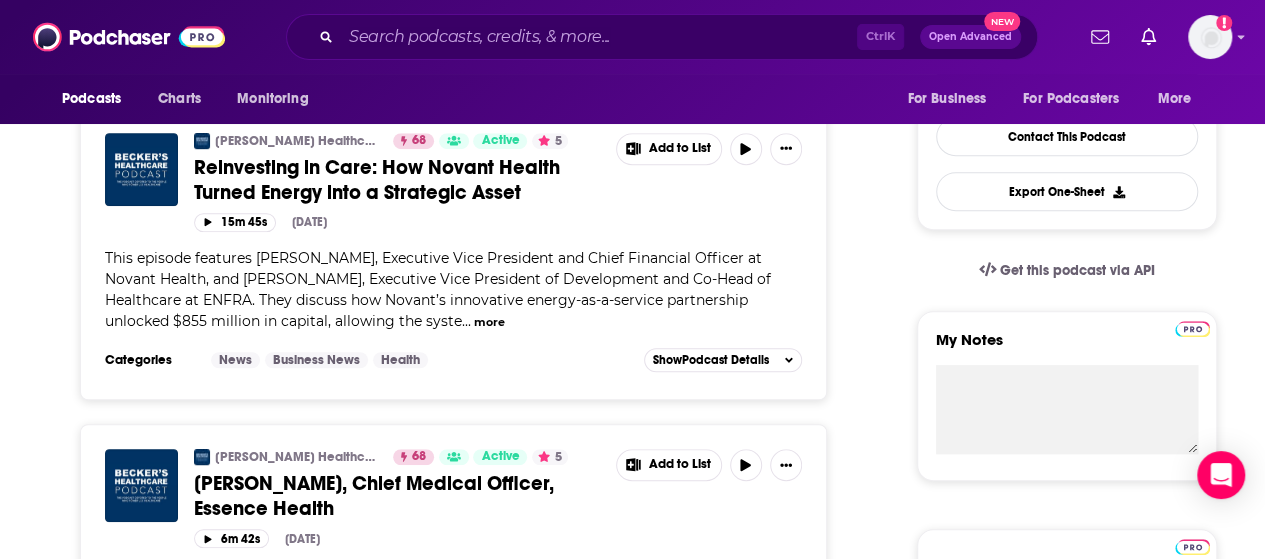 click on "more" at bounding box center [489, 322] 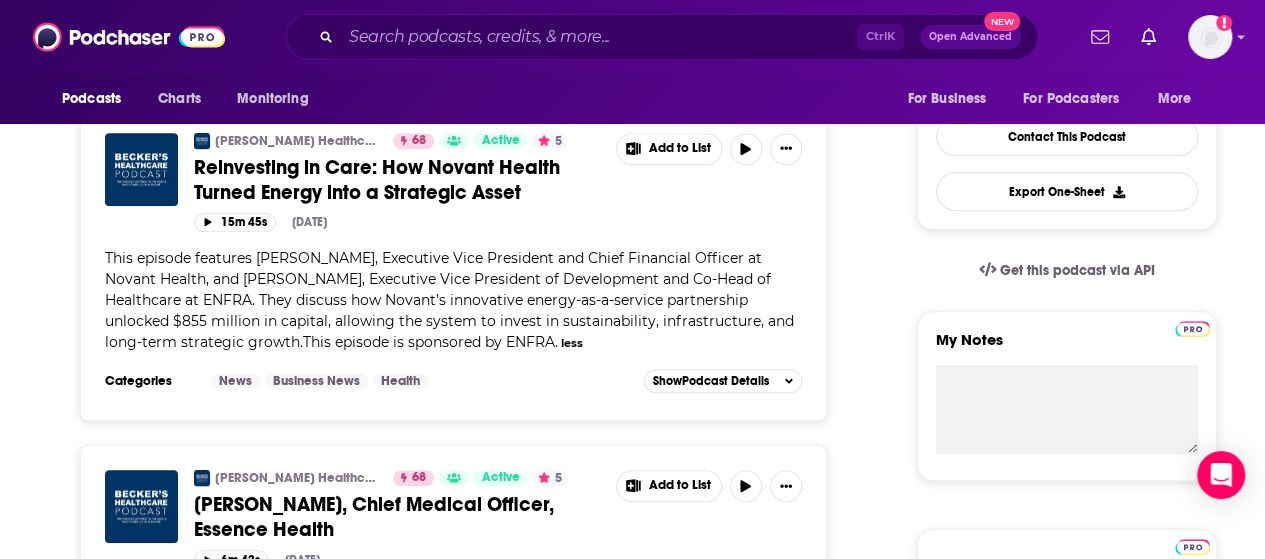 scroll, scrollTop: 400, scrollLeft: 0, axis: vertical 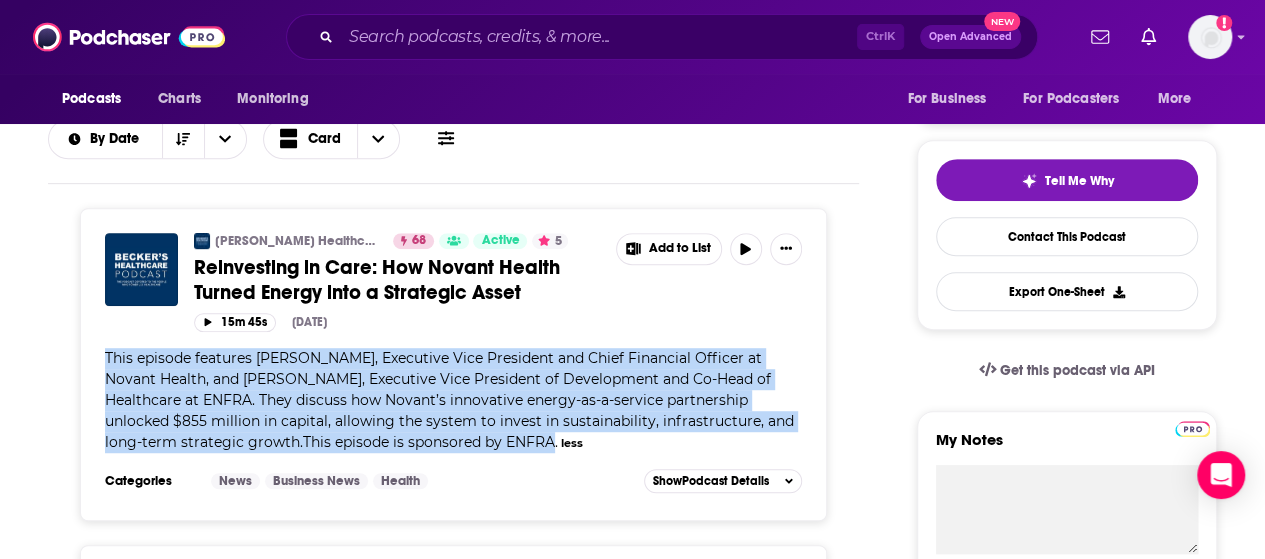 drag, startPoint x: 106, startPoint y: 301, endPoint x: 474, endPoint y: 393, distance: 379.3257 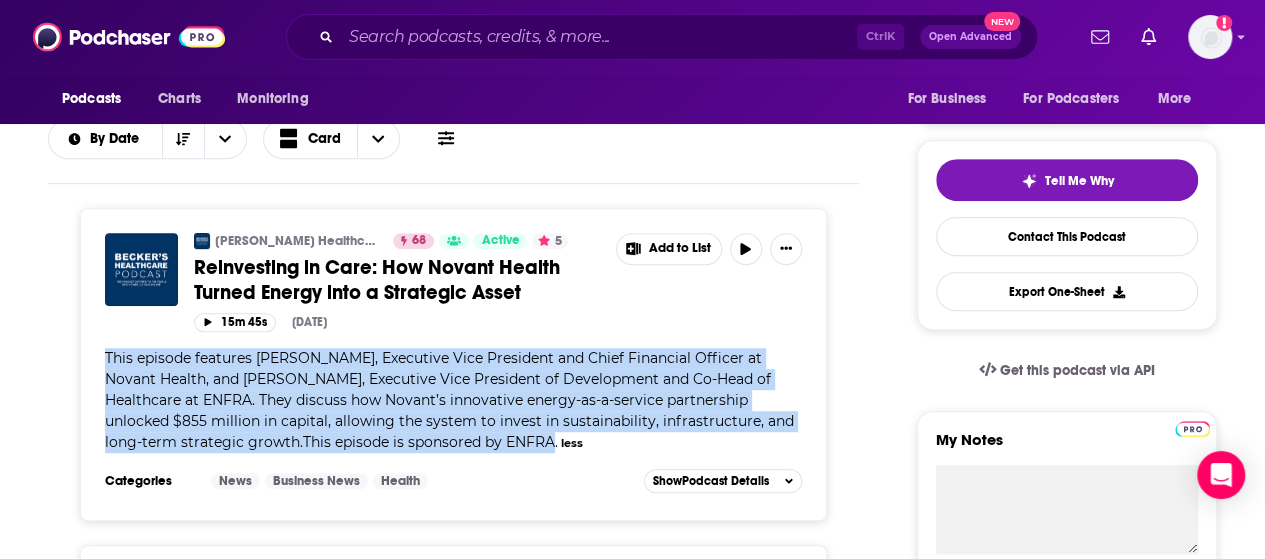 click on "This episode features [PERSON_NAME], Executive Vice President and Chief Financial Officer at Novant Health, and [PERSON_NAME], Executive Vice President of Development and Co-Head of Healthcare at ENFRA. They discuss how Novant’s innovative energy-as-a-service partnership unlocked $855 million in capital, allowing the syste m to invest in sustainability, infrastructure, and long-term strategic growth.This episode is sponsored by ENFRA.   less" at bounding box center [453, 400] 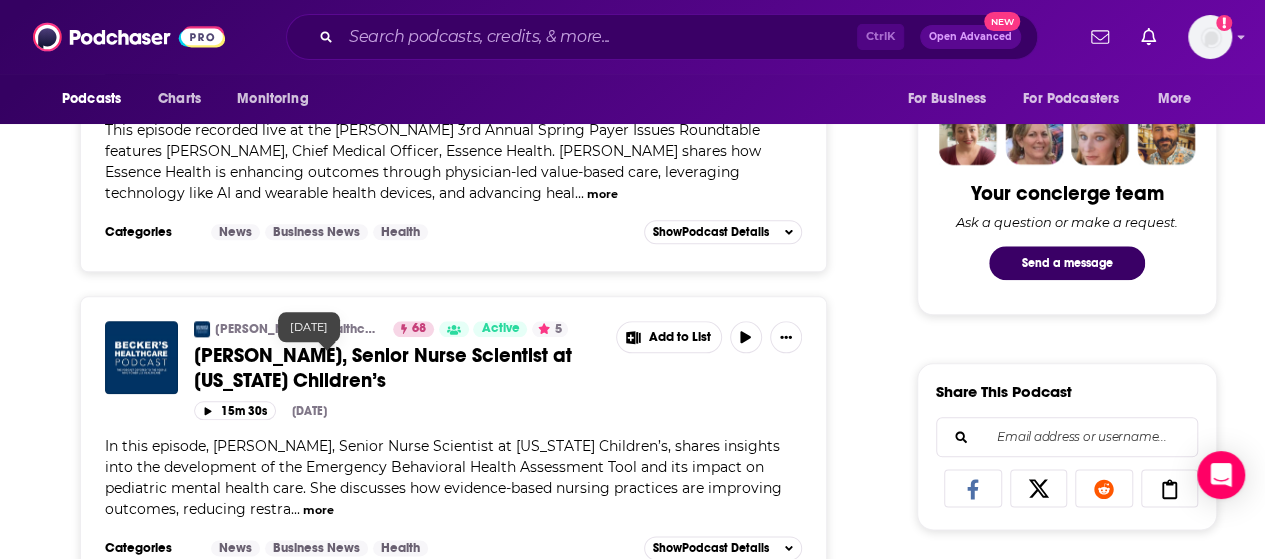 scroll, scrollTop: 1000, scrollLeft: 0, axis: vertical 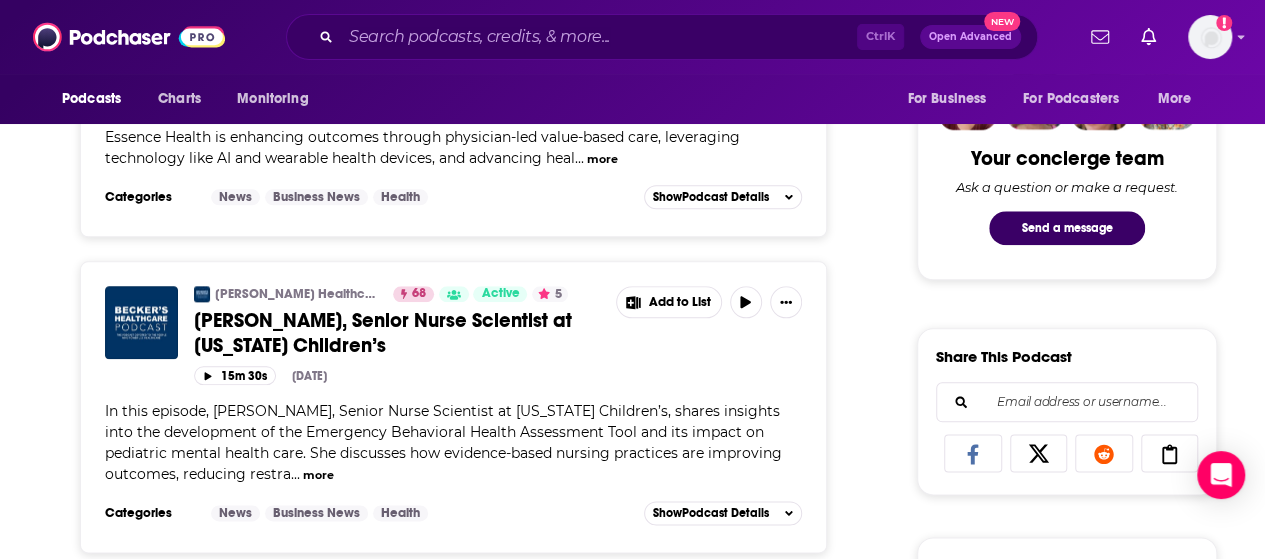 click on "In this episode, [PERSON_NAME], Senior Nurse Scientist at [US_STATE] Children’s, shares insights into the development of the Emergency Behavioral Health Assessment Tool and its impact on pediatric mental health care. She discusses how evidence-based nursing practices are improving outcomes, reducing restra" at bounding box center (443, 442) 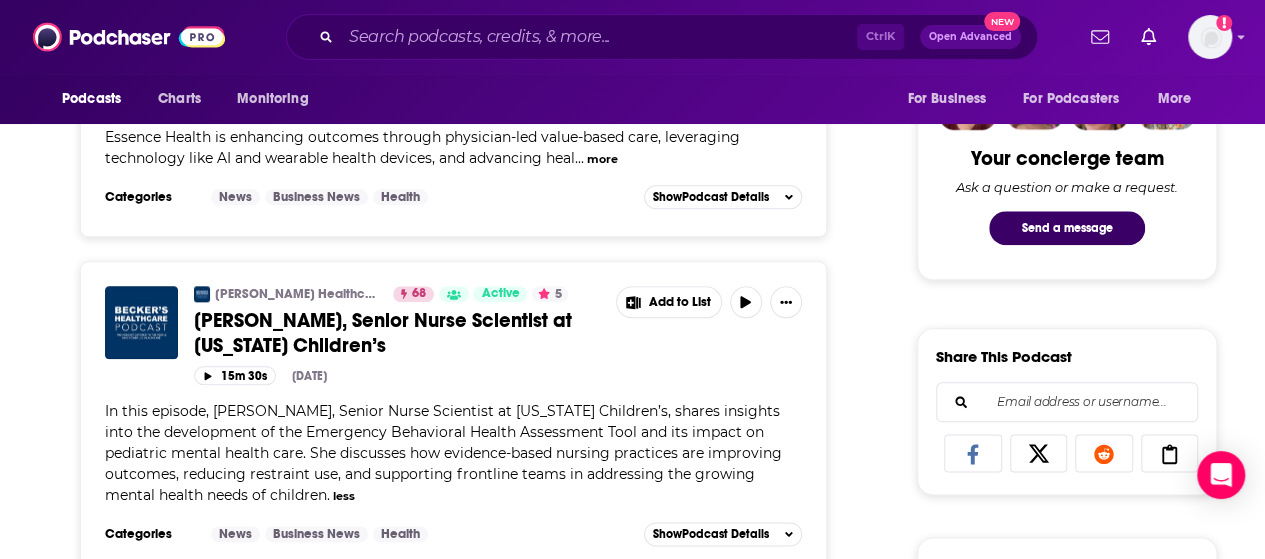 drag, startPoint x: 386, startPoint y: 443, endPoint x: 327, endPoint y: 413, distance: 66.189125 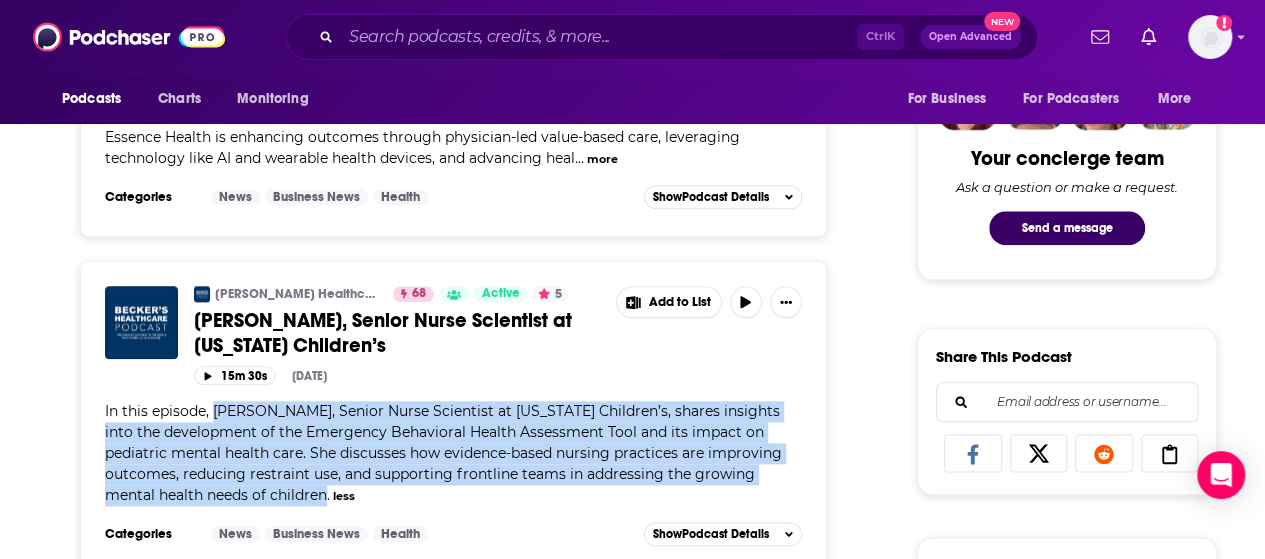drag, startPoint x: 213, startPoint y: 353, endPoint x: 388, endPoint y: 443, distance: 196.78668 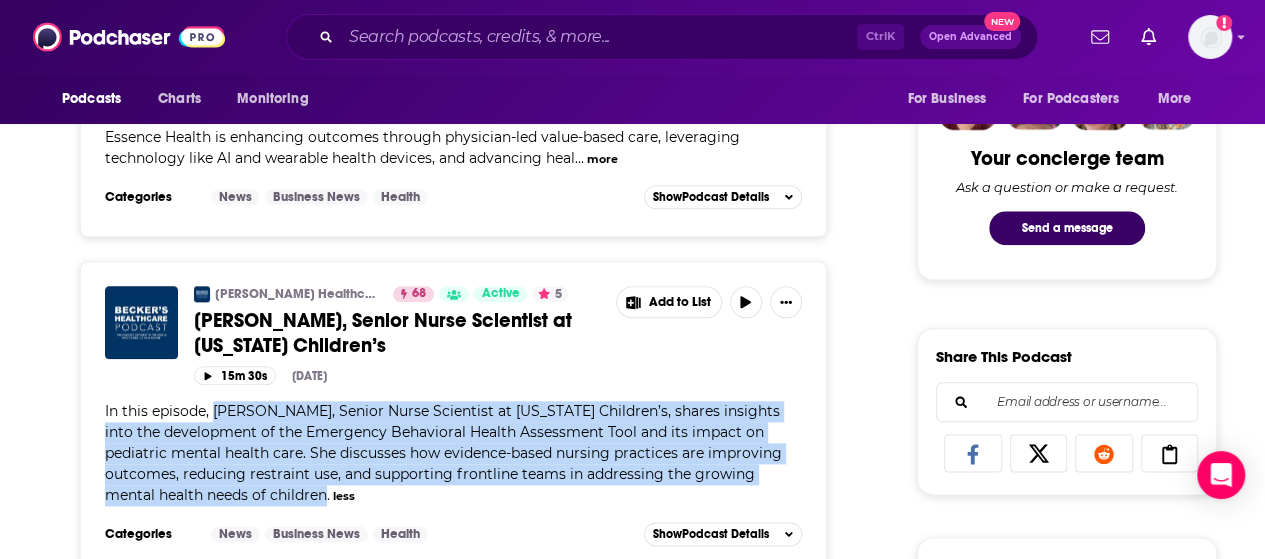 click on "In this episode, [PERSON_NAME], Senior Nurse Scientist at [US_STATE] Children’s, shares insights into the development of the Emergency Behavioral Health Assessment Tool and its impact on pediatric mental health care. She discusses how evidence-based nursing practices are improving outcomes, reducing restra int use, and supporting frontline teams in addressing the growing mental health needs of children.   less" at bounding box center [453, 453] 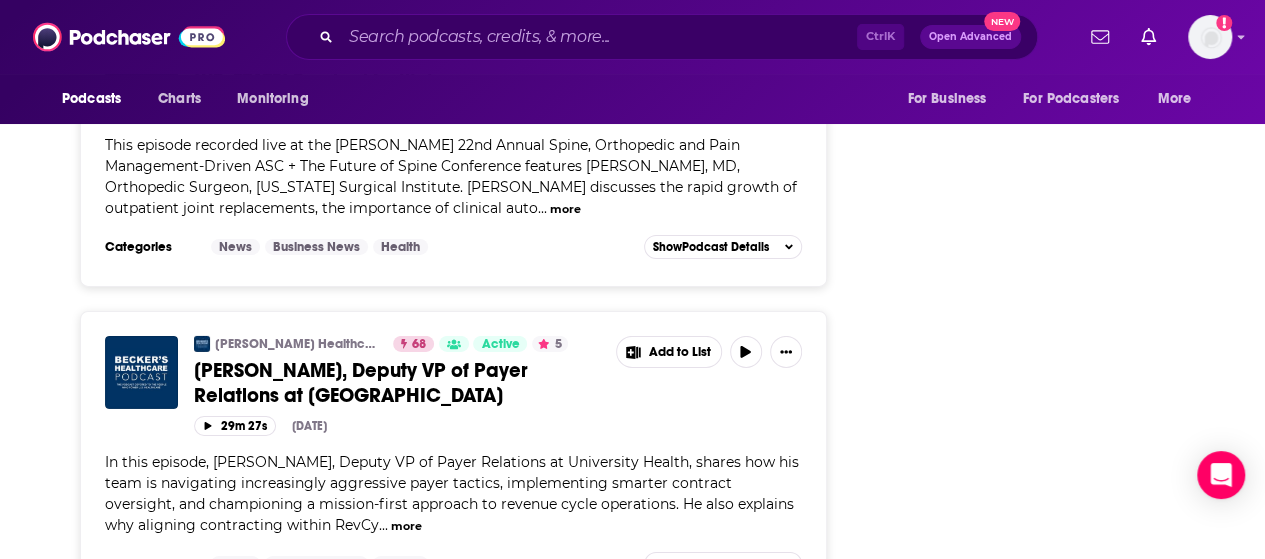 scroll, scrollTop: 3200, scrollLeft: 0, axis: vertical 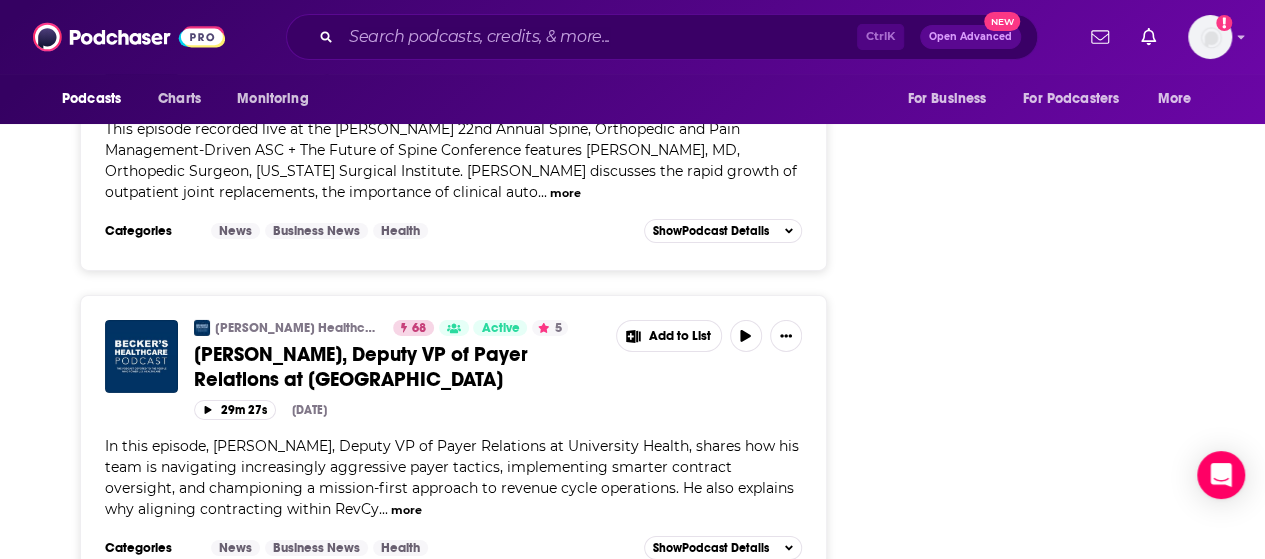 click on "more" at bounding box center [406, 510] 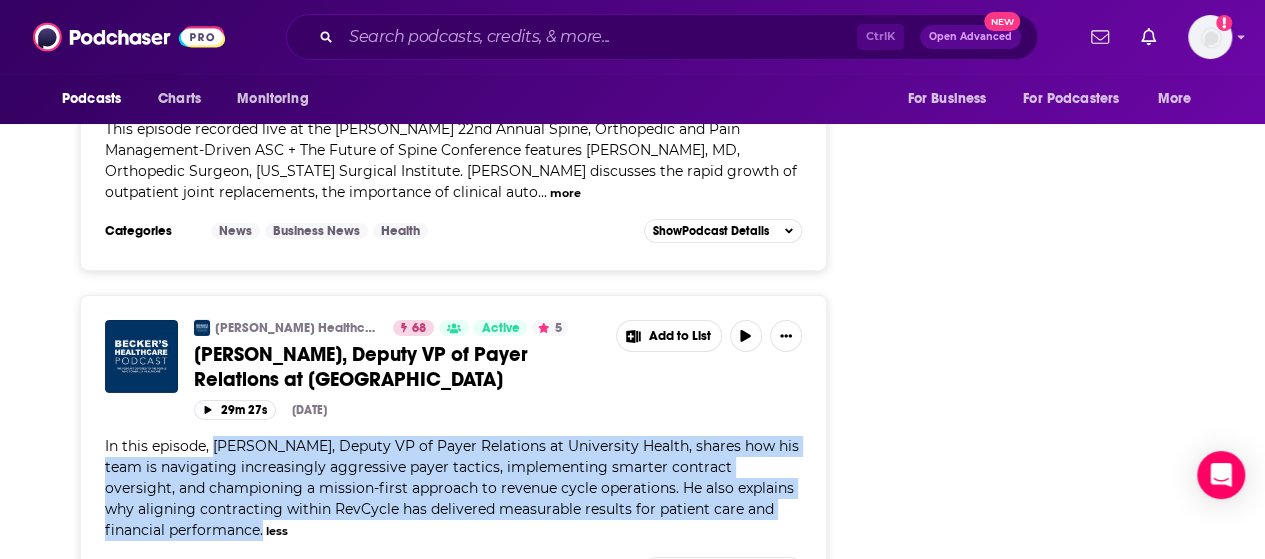 drag, startPoint x: 214, startPoint y: 369, endPoint x: 264, endPoint y: 462, distance: 105.58882 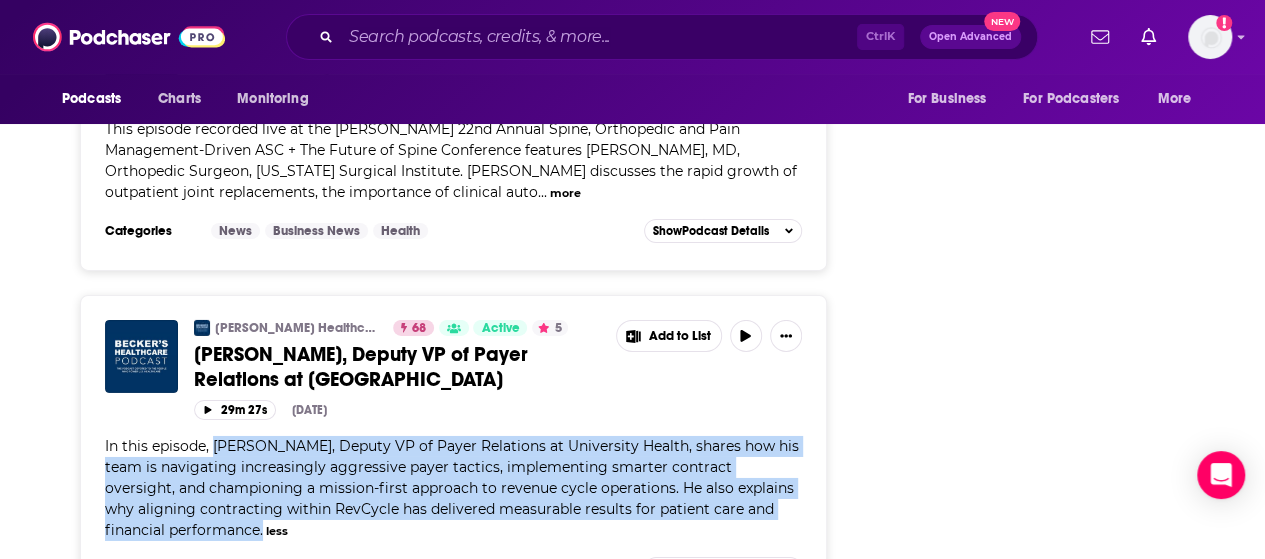 click on "In this episode, [PERSON_NAME], Deputy VP of Payer Relations at University Health, shares how his team is navigating increasingly aggressive payer tactics, implementing smarter contract oversight, and championing a mission-first approach to revenue cycle operations. He also explains why aligning contracting within RevCy cle has delivered measurable results for patient care and financial performance.   less" at bounding box center [453, 488] 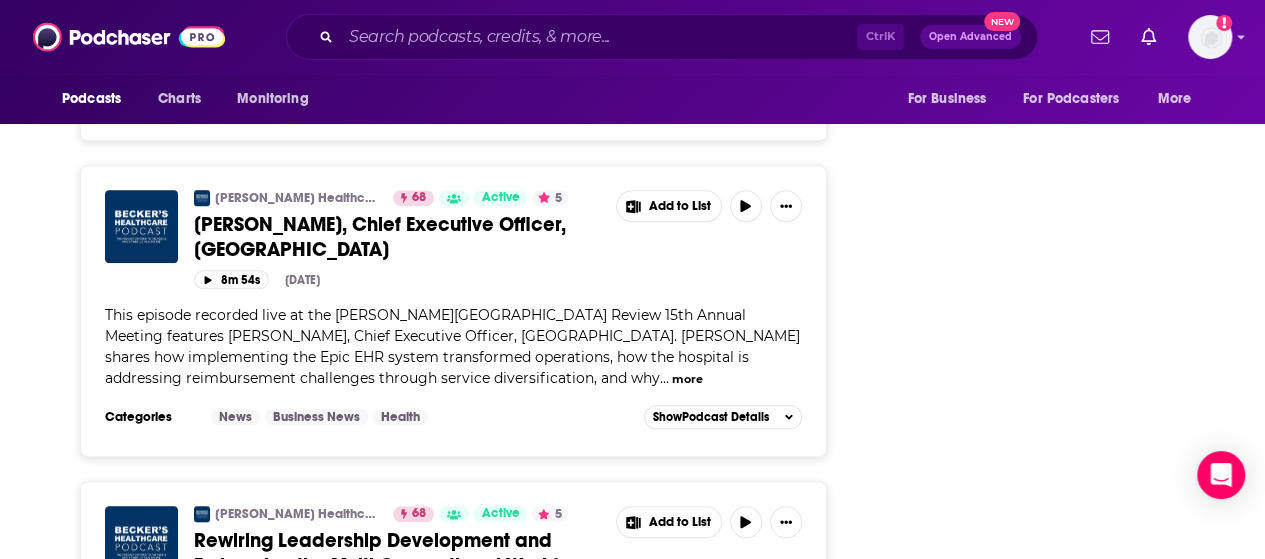 scroll, scrollTop: 4500, scrollLeft: 0, axis: vertical 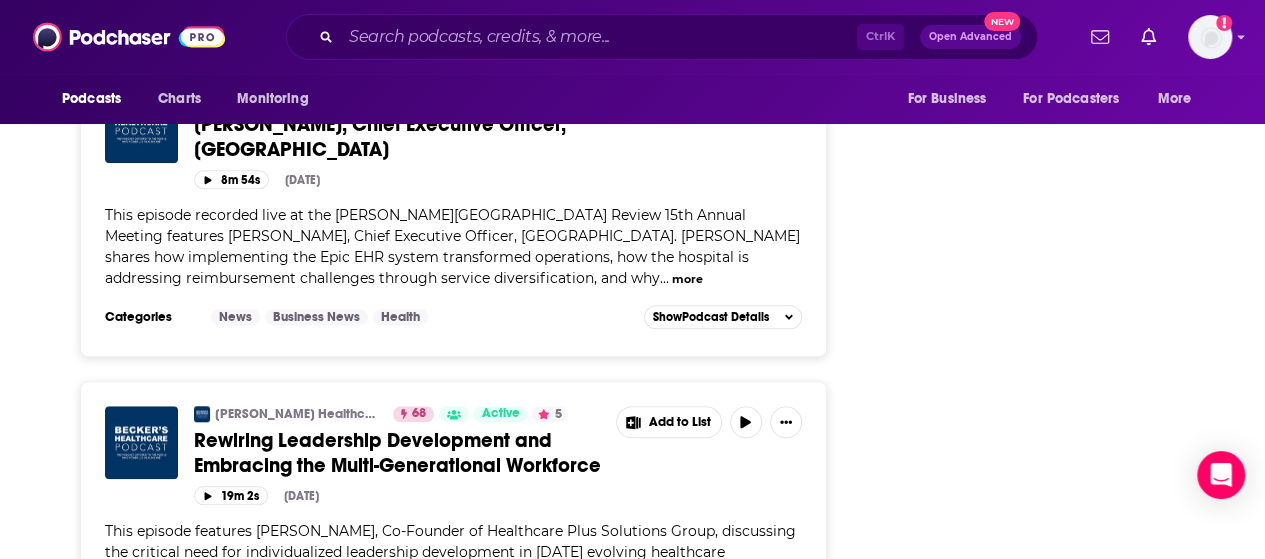 click on "This episode features [PERSON_NAME], Co-Founder of Healthcare Plus Solutions Group, discussing the critical need for individualized leadership development in [DATE] evolving healthcare environment. He shares insights on precision leader development, navigating generational differences, and how to better equip new and ex" at bounding box center (450, 562) 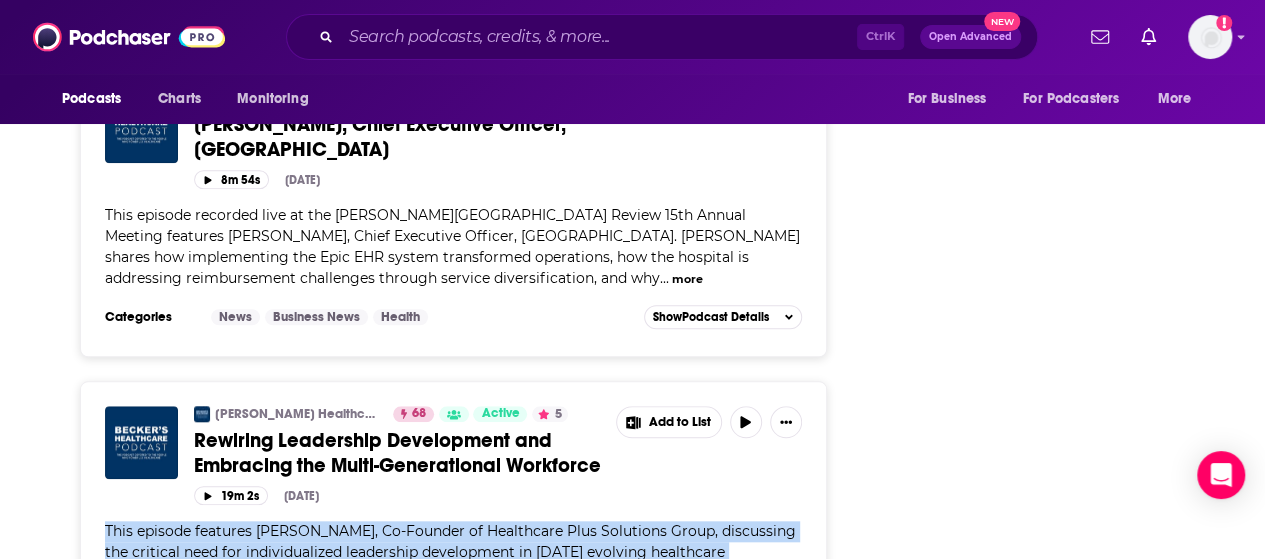 drag, startPoint x: 104, startPoint y: 411, endPoint x: 682, endPoint y: 487, distance: 582.9751 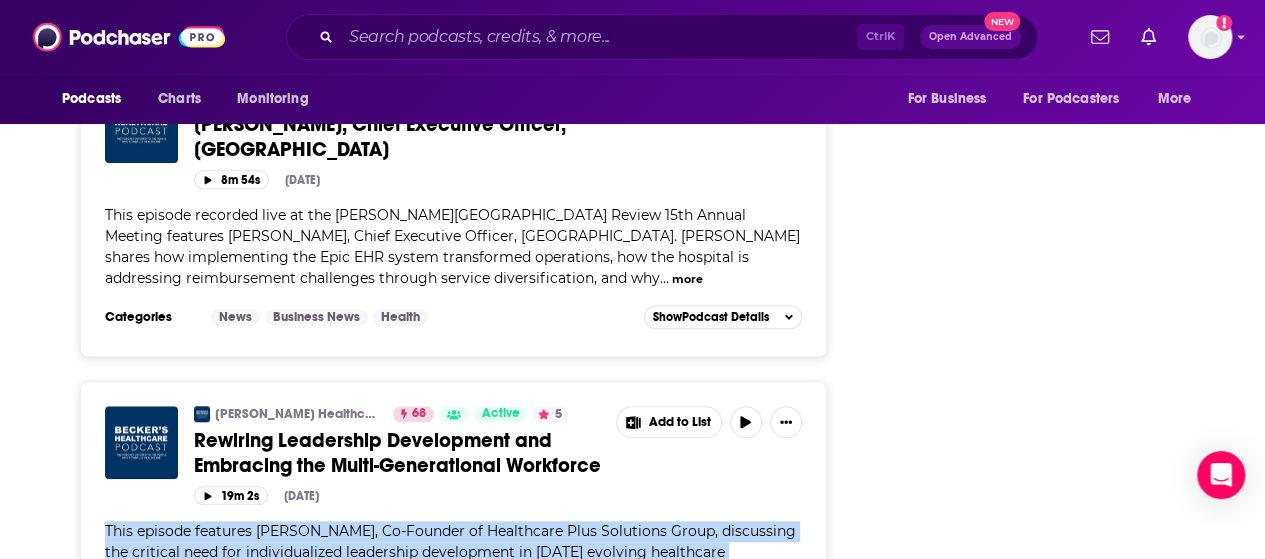 click on "[PERSON_NAME] Healthcare Podcast 68 Active 5 Rewiring Leadership Development and Embracing the Multi-Generational Workforce Add to List 19m 2s  [DATE] This episode features [PERSON_NAME], Co-Founder of Healthcare Plus Solutions Group, discussing the critical need for individualized leadership development in [DATE] evolving healthcare environment. He shares insights on precision leader development, navigating generational differences, and how to better equip new and ex isting leaders to meet healthcare's challenges head-on.This episode is sponsored by Healthcare Plus Solutions Group.   less Categories News Business News Health Add to List Show  Podcast Details" at bounding box center [453, 537] 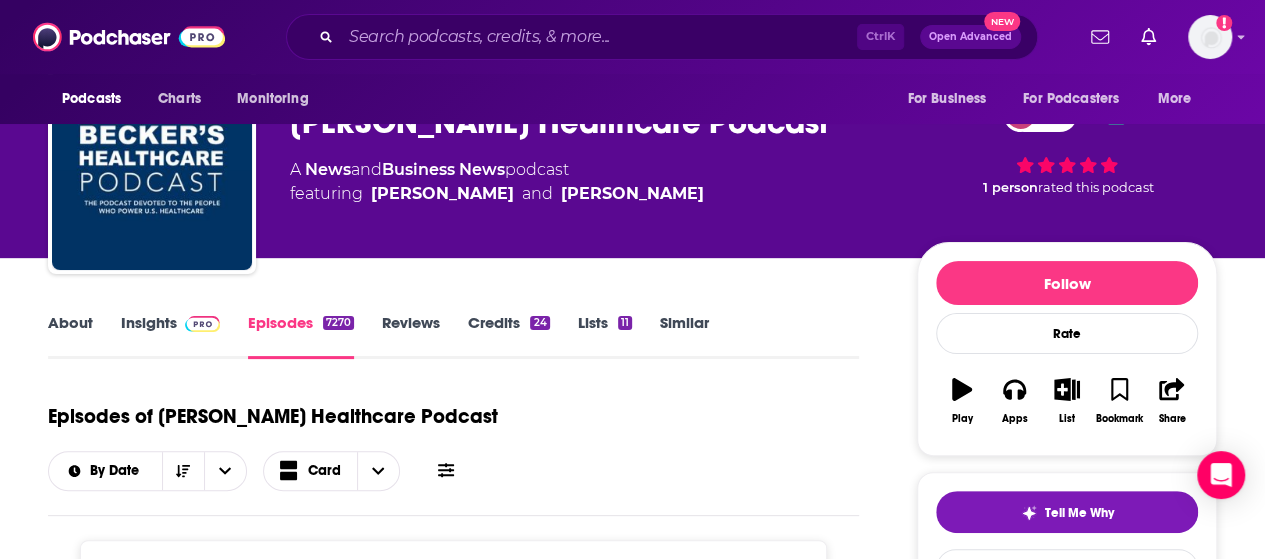 scroll, scrollTop: 0, scrollLeft: 0, axis: both 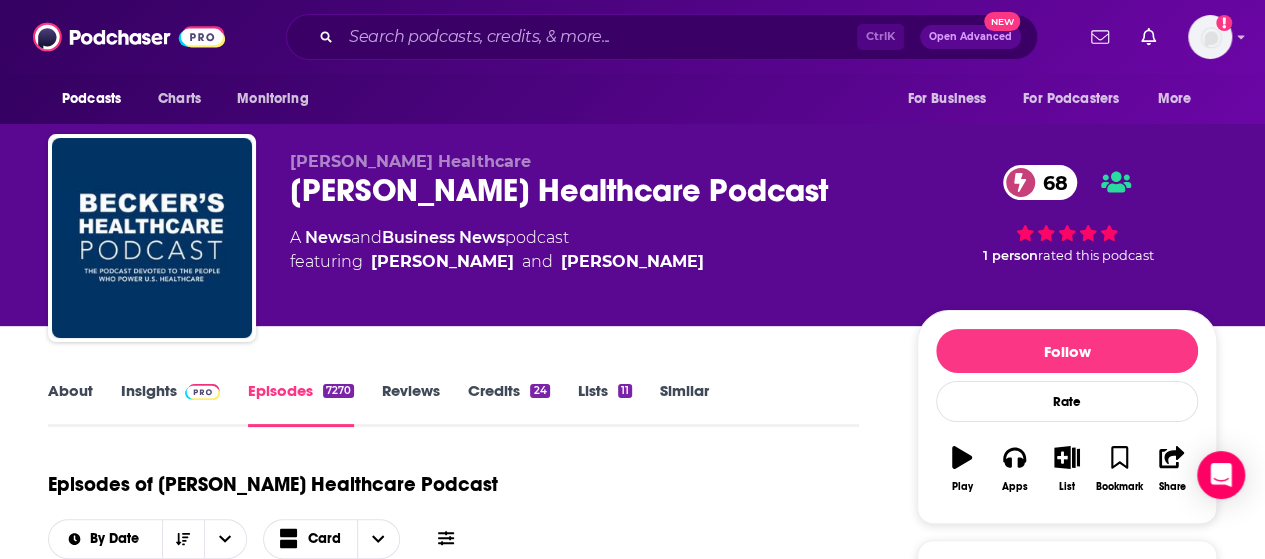 click on "Insights" at bounding box center (170, 404) 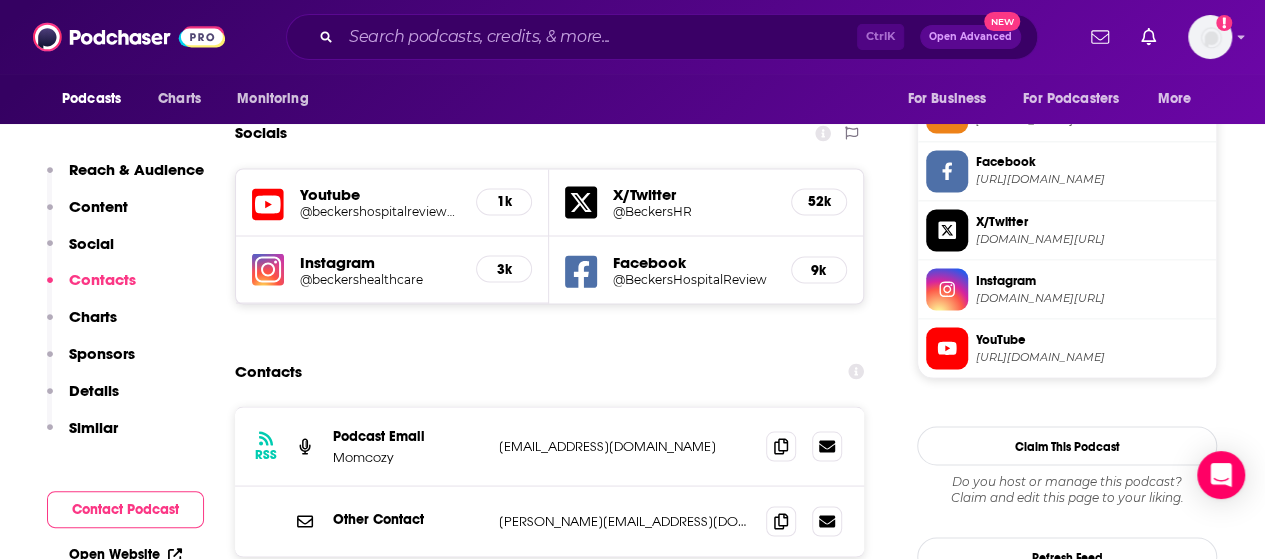 scroll, scrollTop: 1500, scrollLeft: 0, axis: vertical 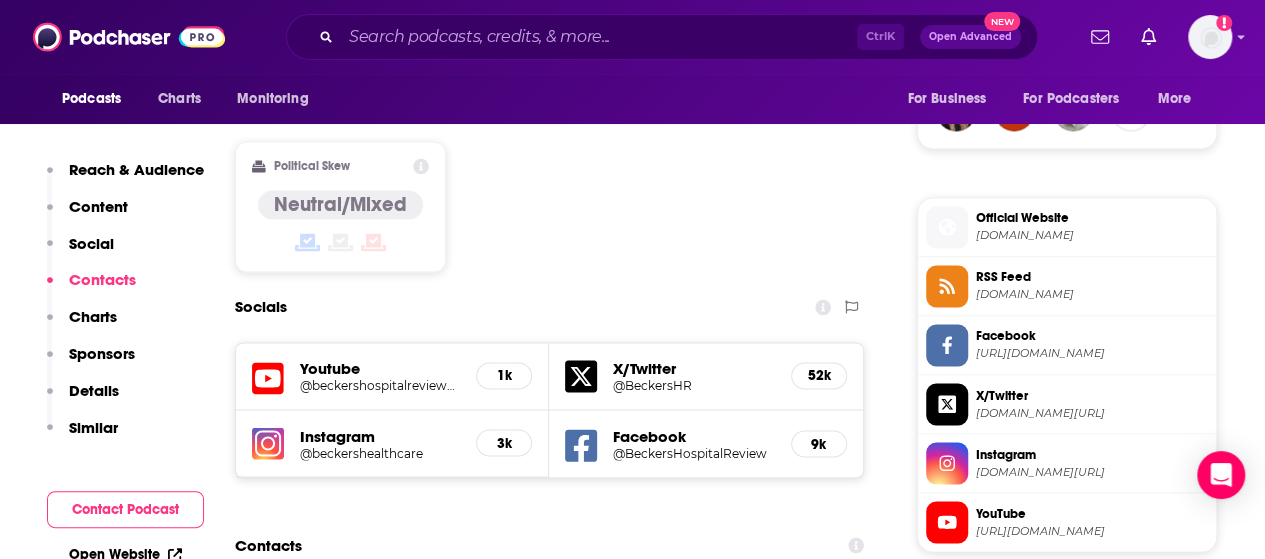 click on "X/Twitter" at bounding box center (693, 368) 